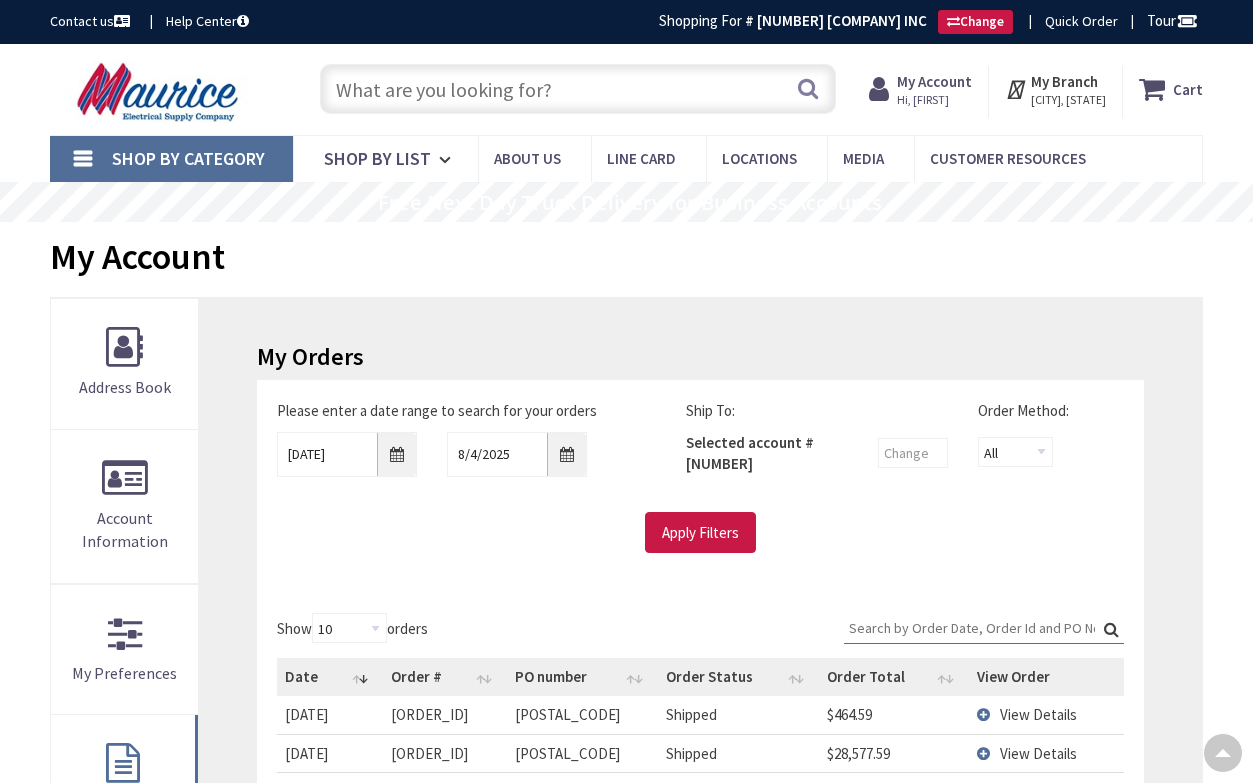 scroll, scrollTop: 383, scrollLeft: 0, axis: vertical 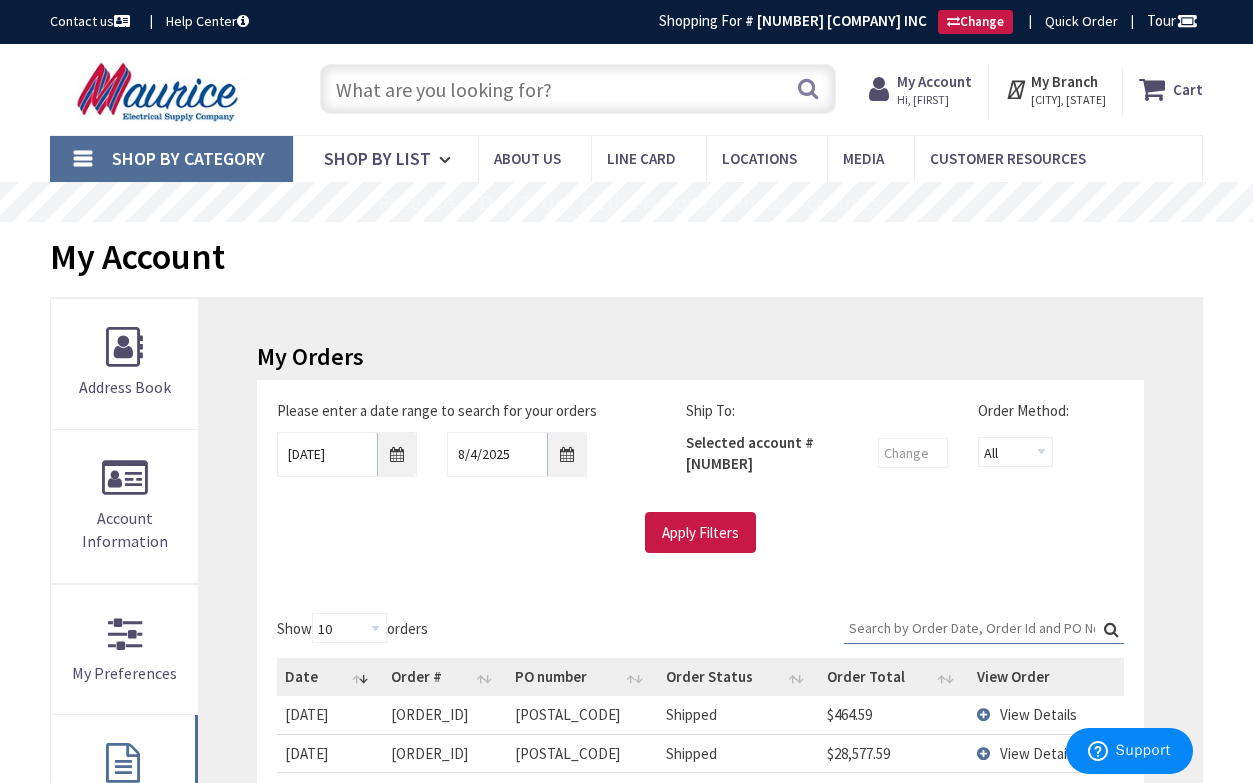 click at bounding box center [578, 89] 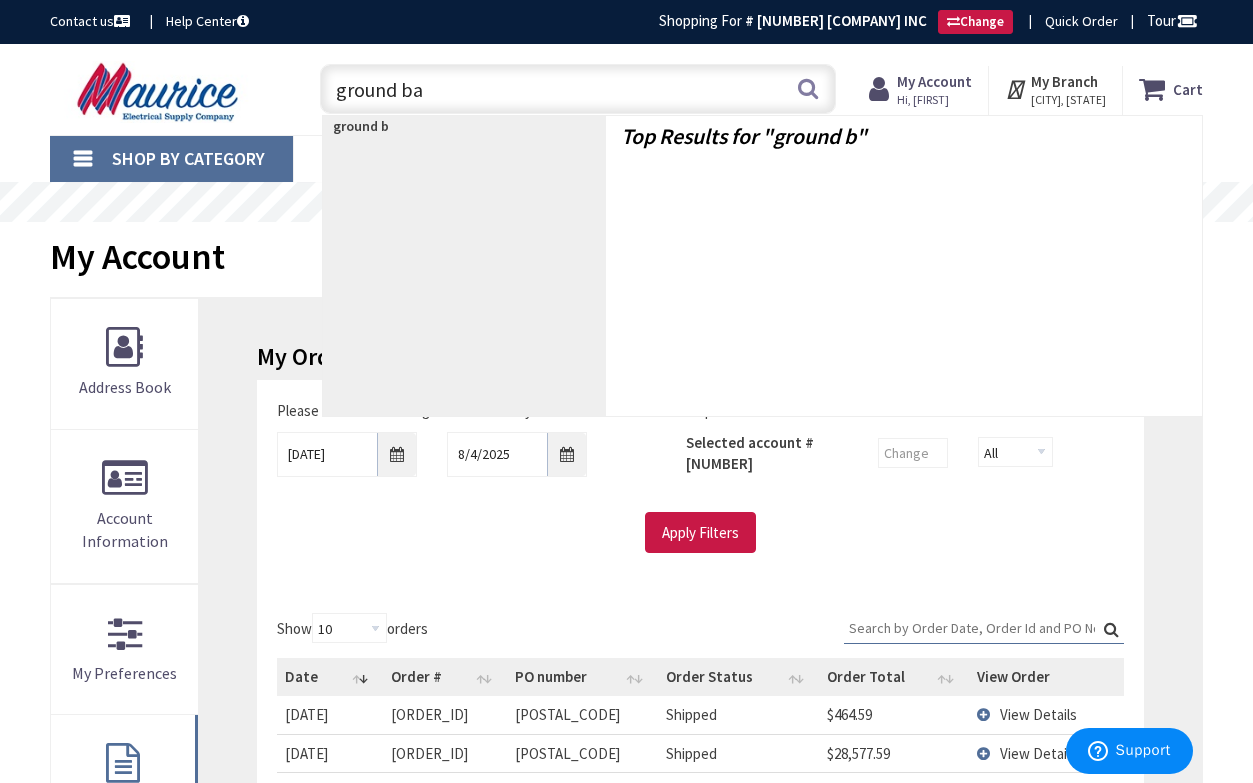 type on "ground bar" 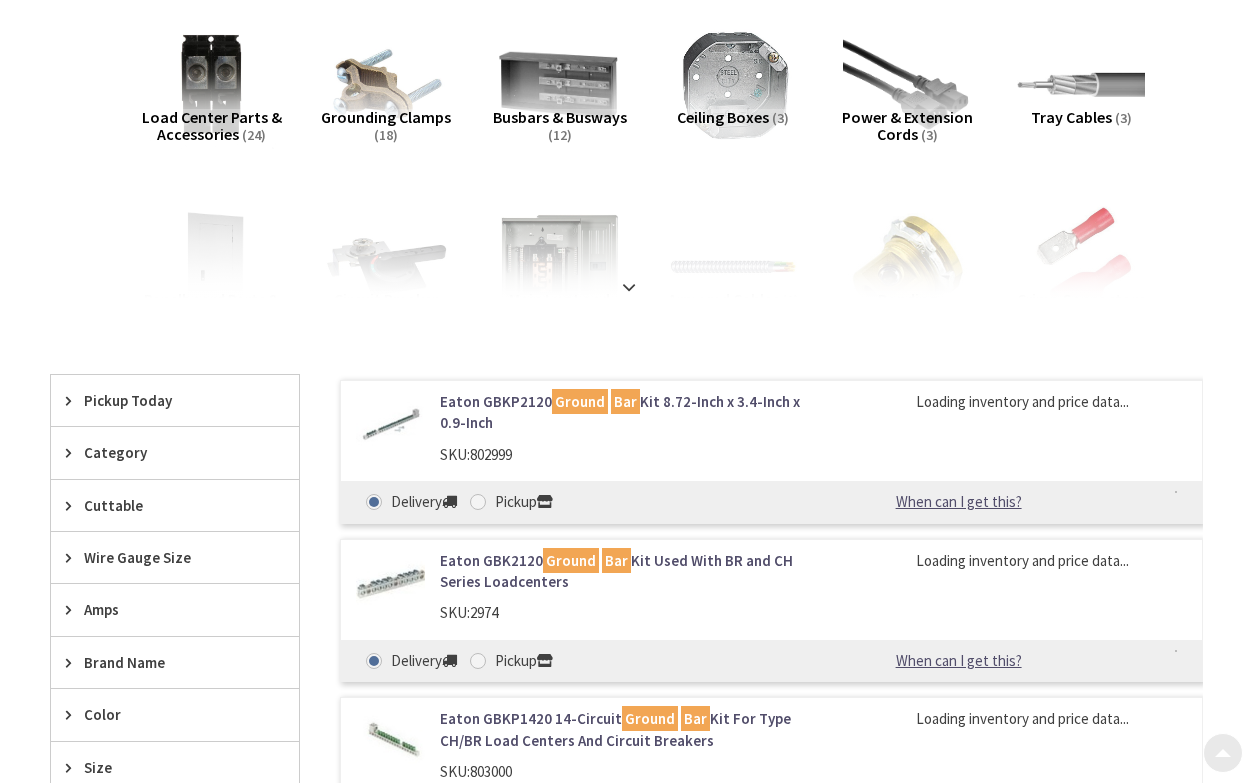 scroll, scrollTop: 300, scrollLeft: 0, axis: vertical 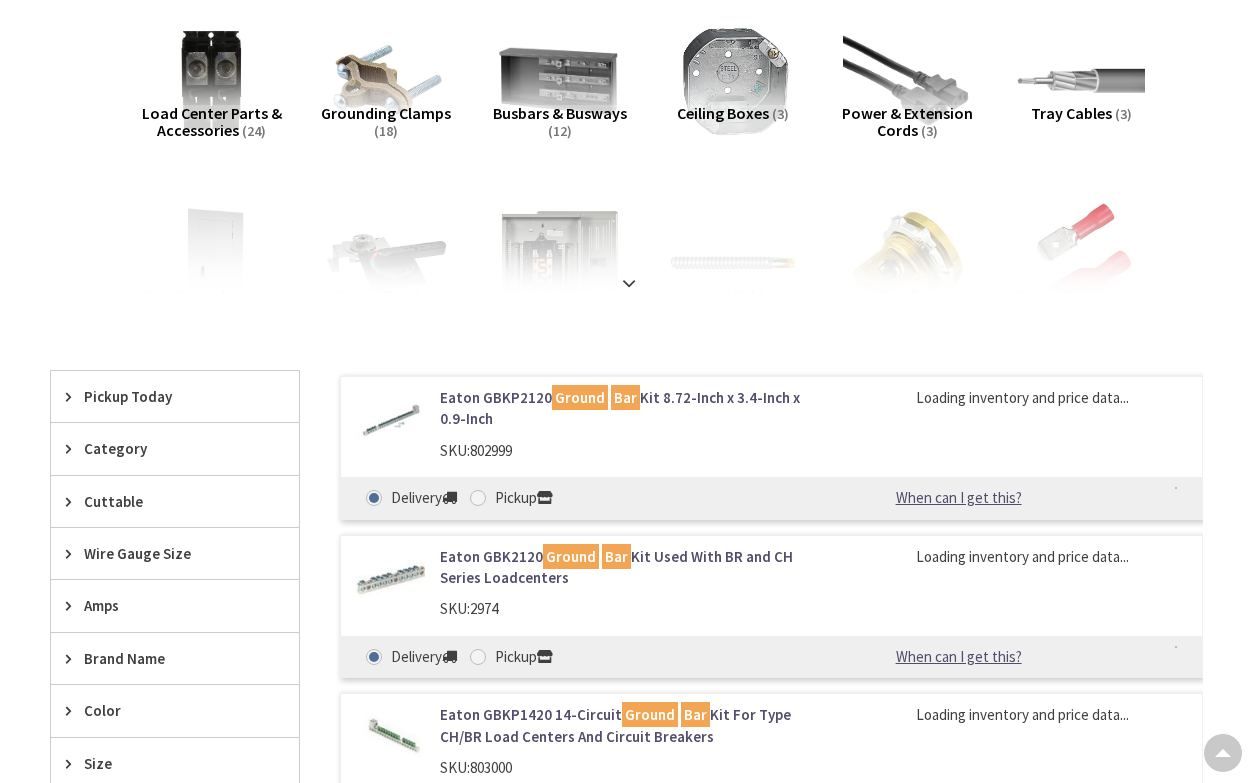 type on "[STREET], [CITY], [STATE] [ZIPCODE], [COUNTRY]" 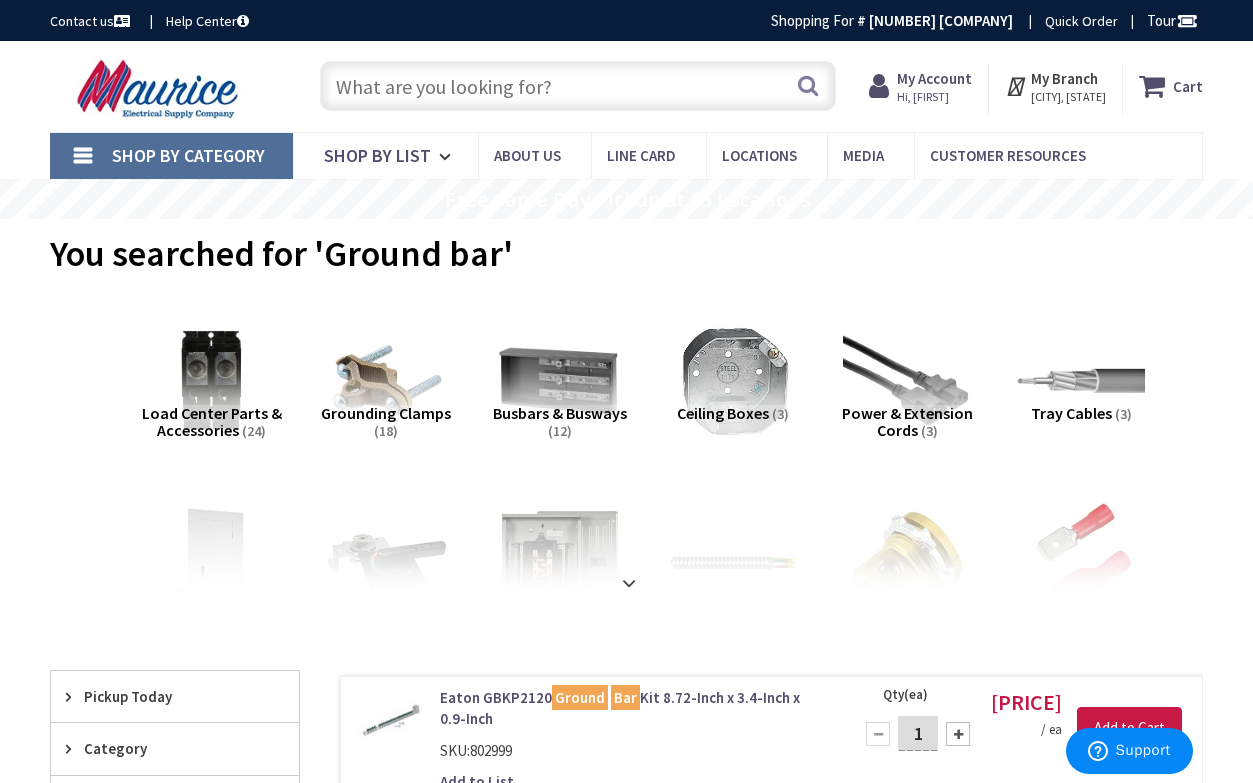 scroll, scrollTop: 0, scrollLeft: 0, axis: both 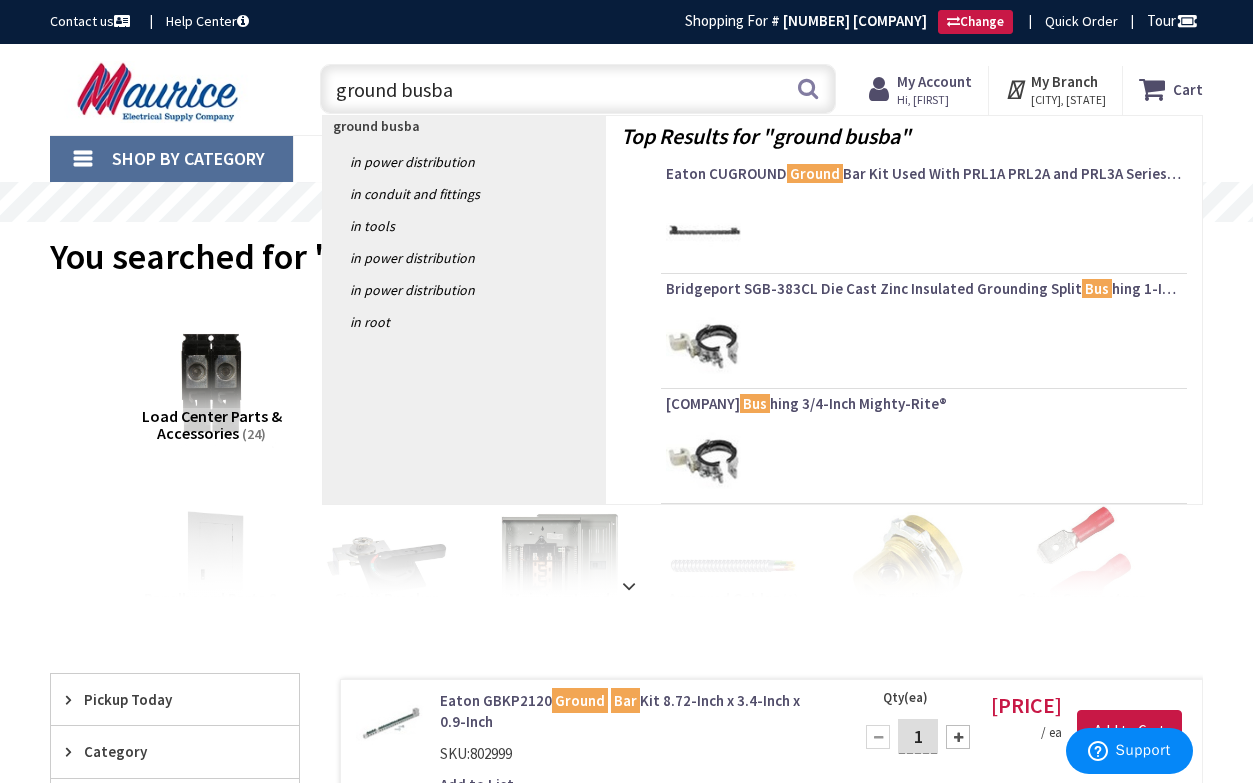 type on "ground busbar" 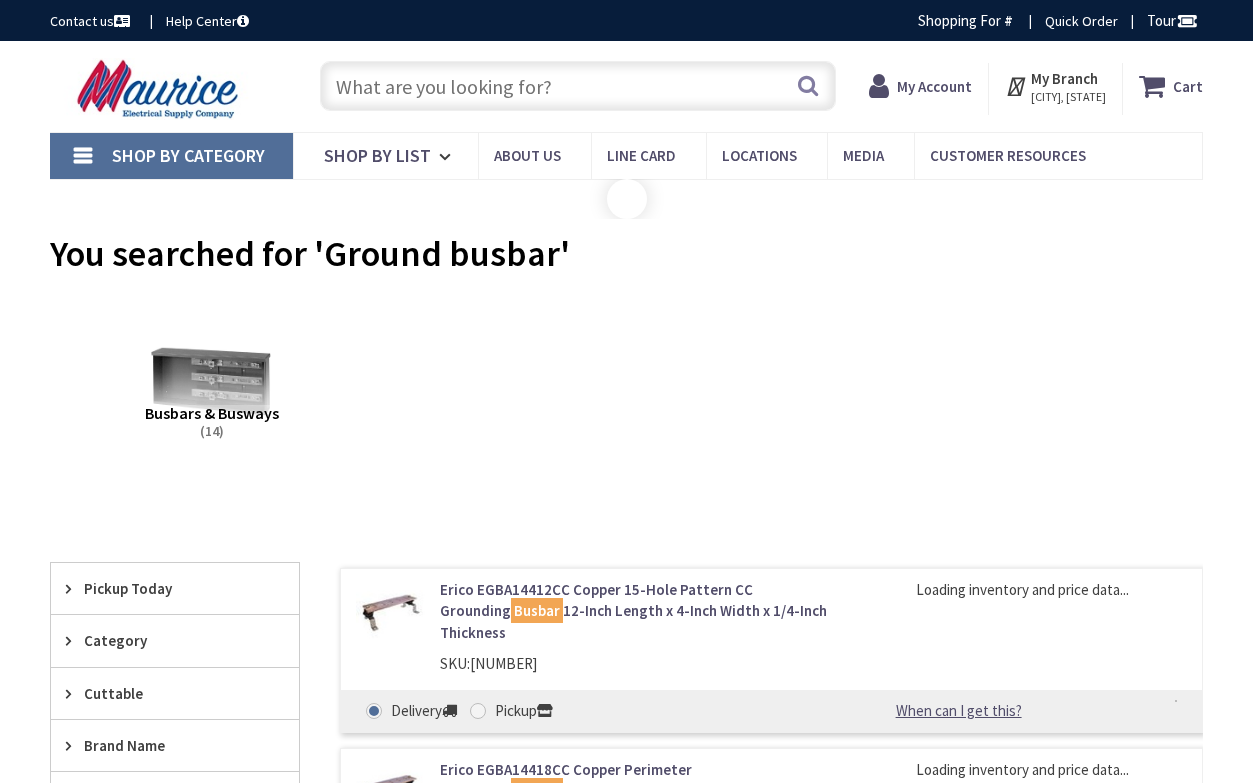 scroll, scrollTop: 0, scrollLeft: 0, axis: both 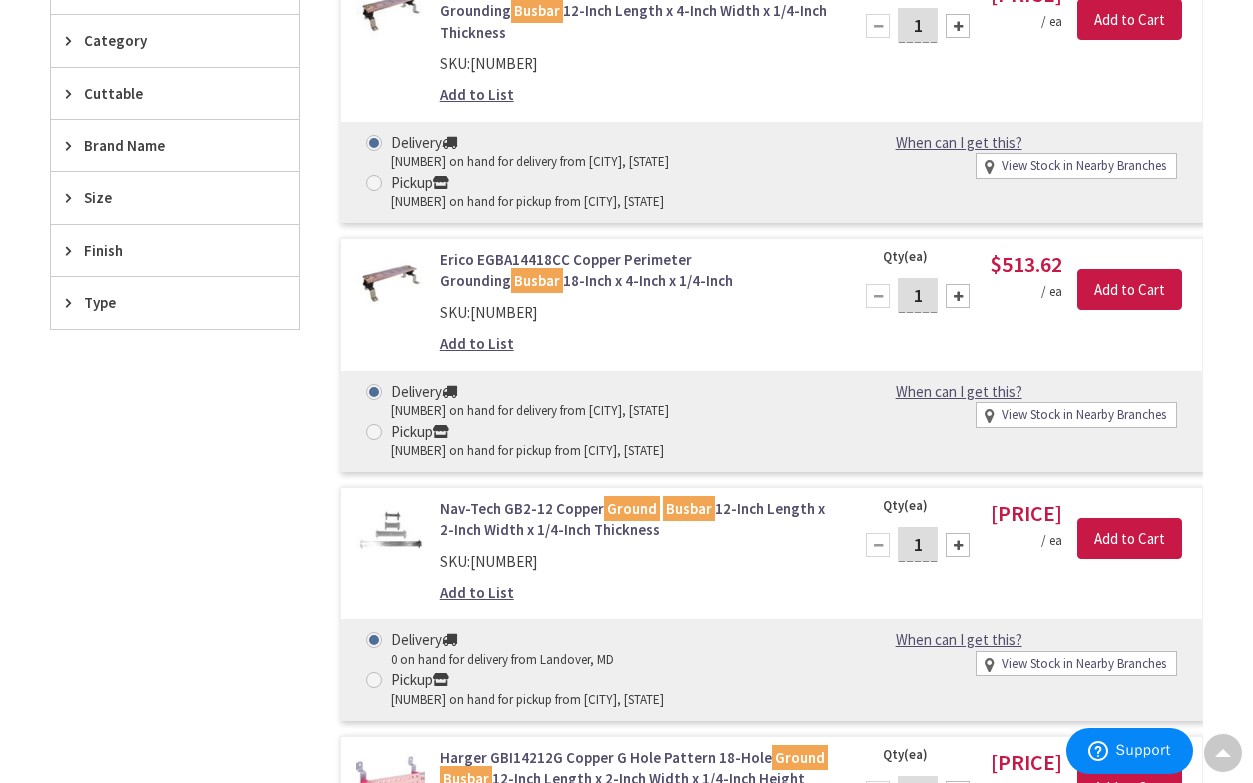 click on "Nav-Tech GB2-12 Copper  Ground   Busbar  12-Inch Length x 2-Inch Width x 1/4-Inch Thickness" at bounding box center (634, 519) 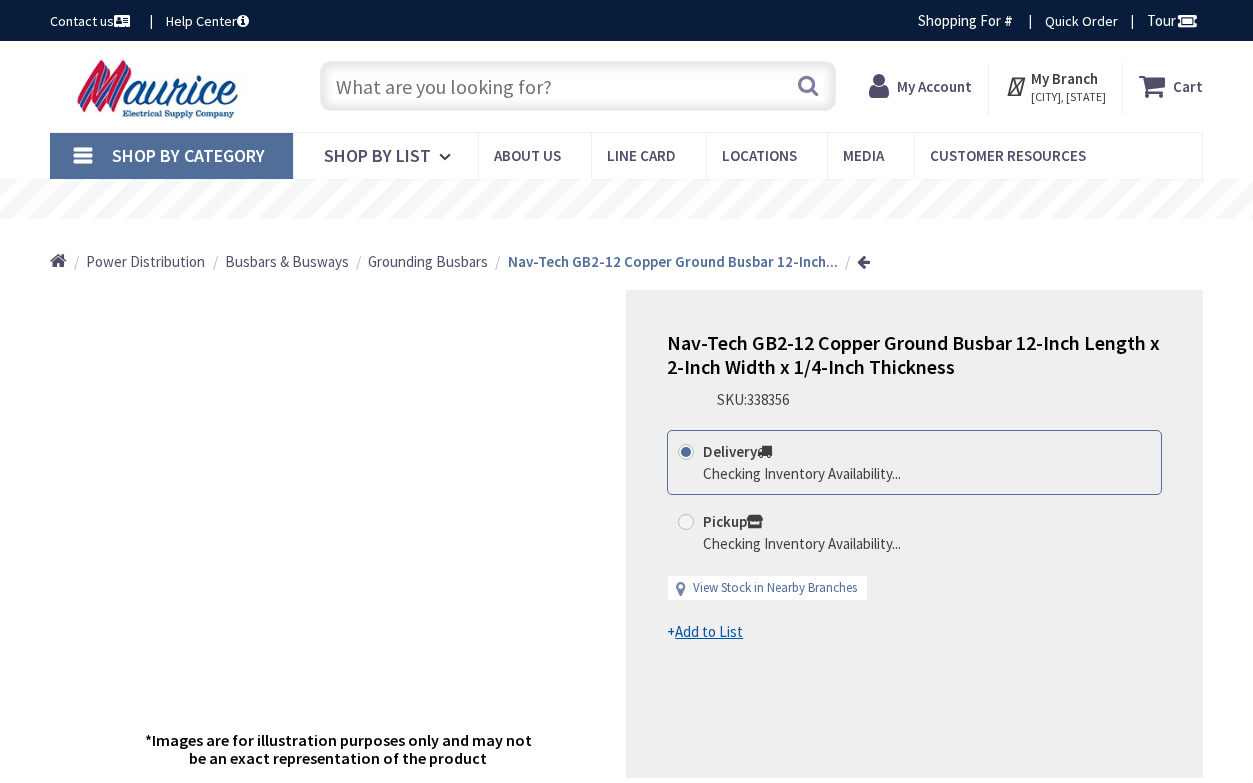 scroll, scrollTop: 0, scrollLeft: 0, axis: both 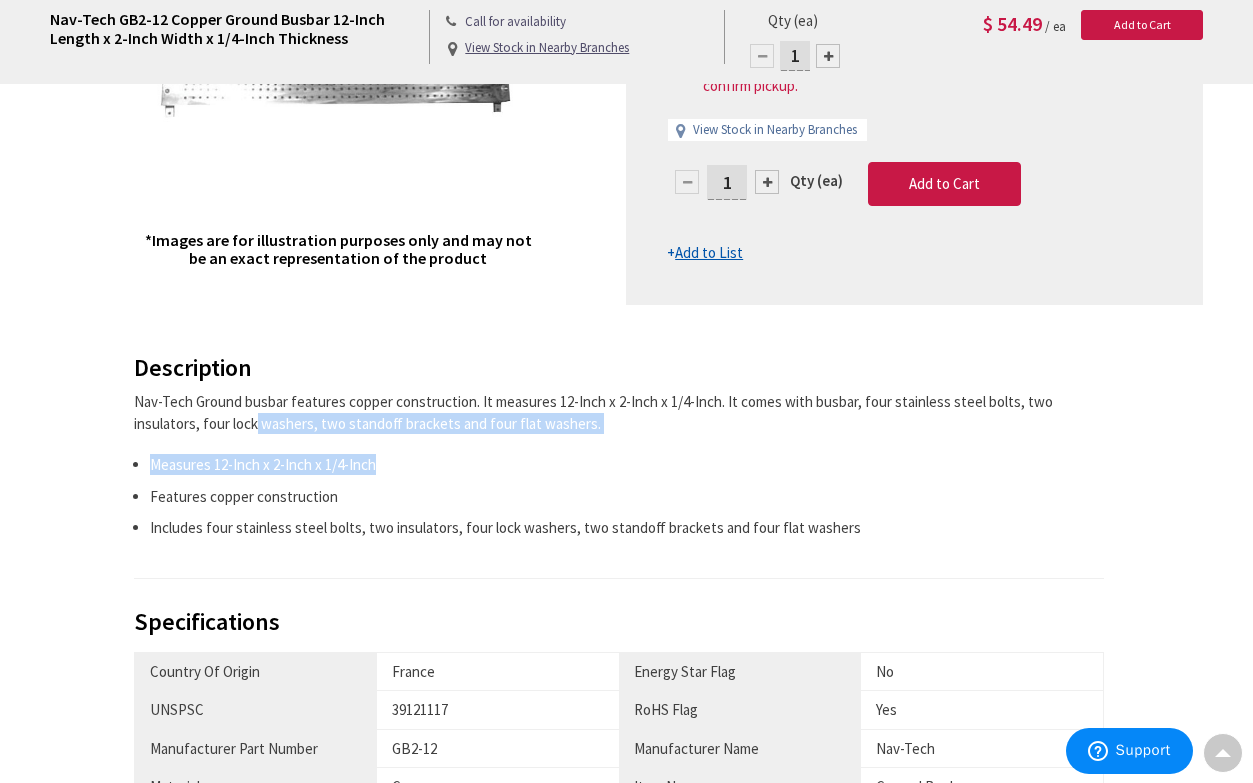 drag, startPoint x: 182, startPoint y: 429, endPoint x: 579, endPoint y: 439, distance: 397.12592 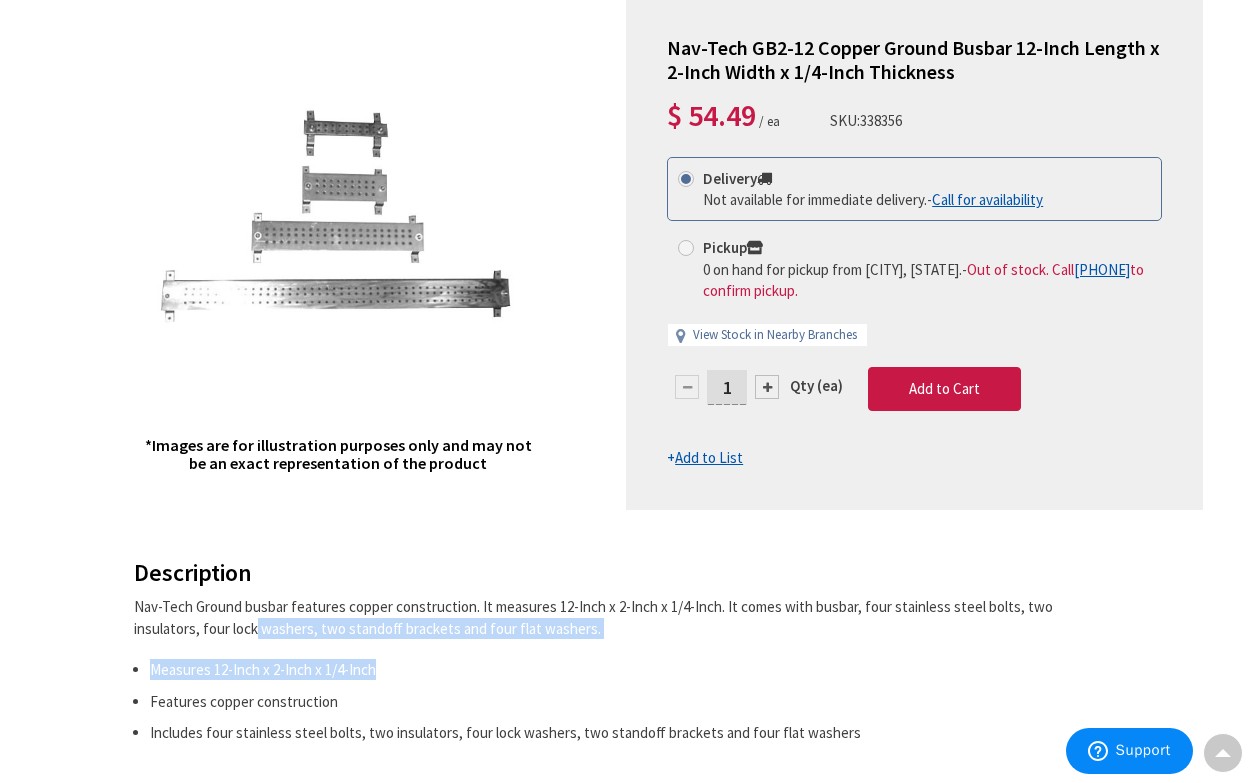 scroll, scrollTop: 303, scrollLeft: 0, axis: vertical 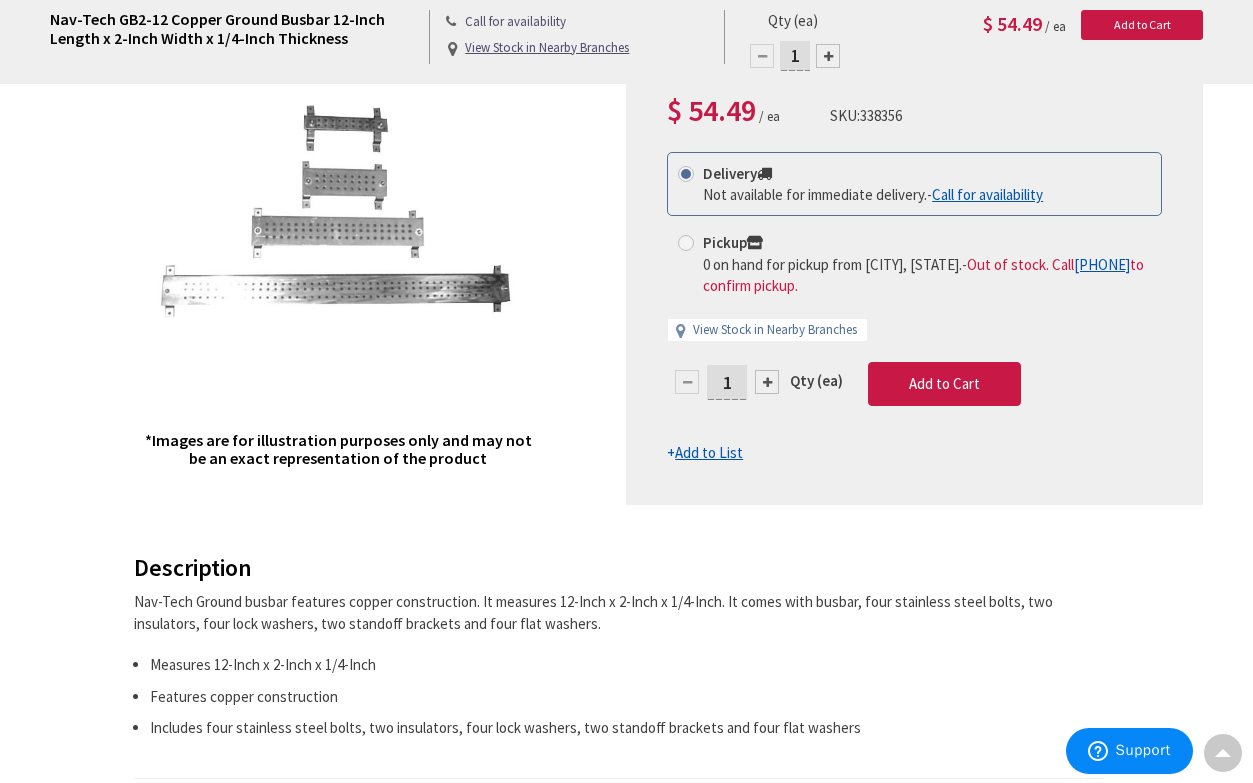 click at bounding box center (686, 243) 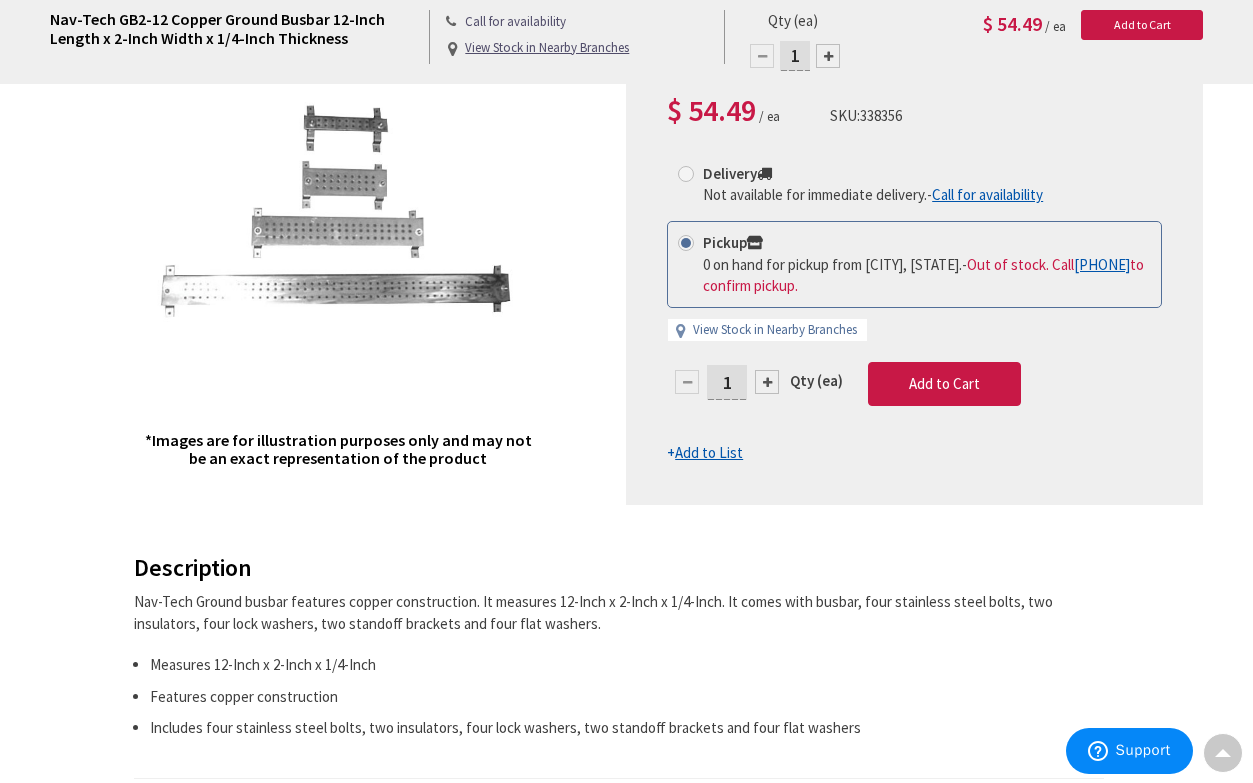 click at bounding box center [686, 174] 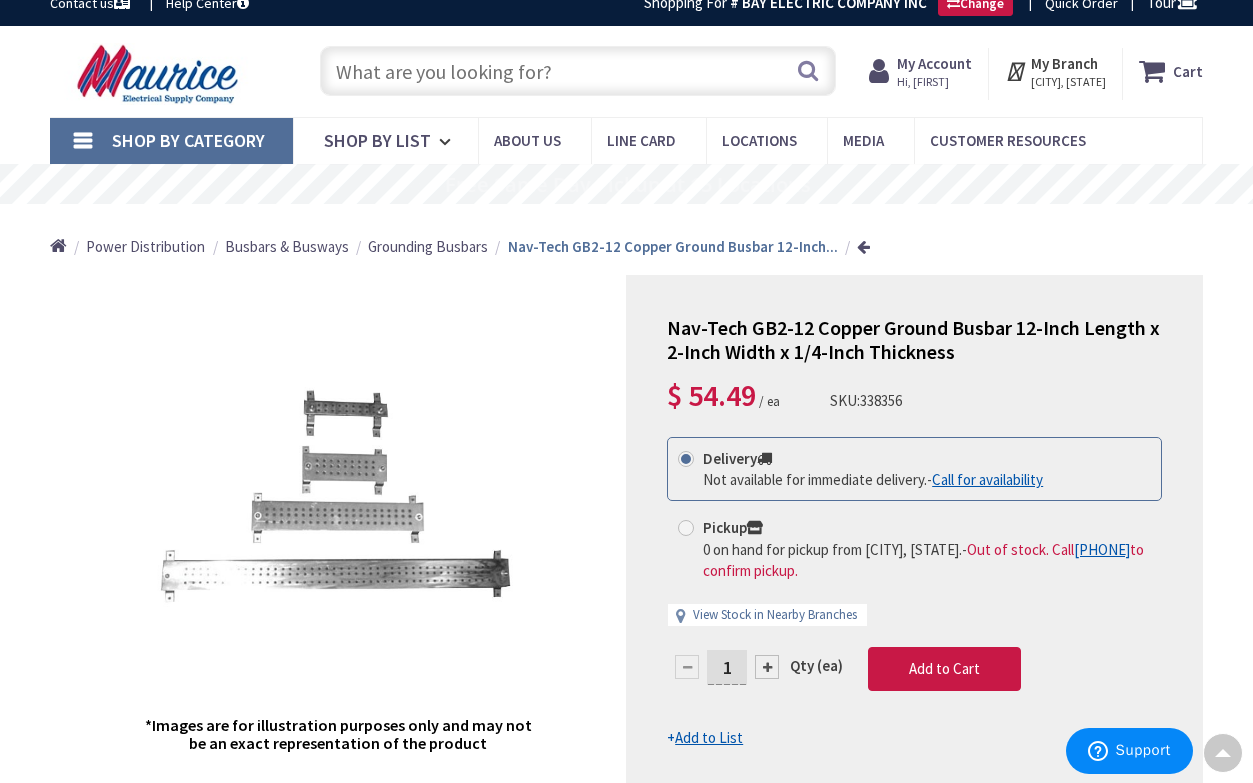 scroll, scrollTop: 0, scrollLeft: 0, axis: both 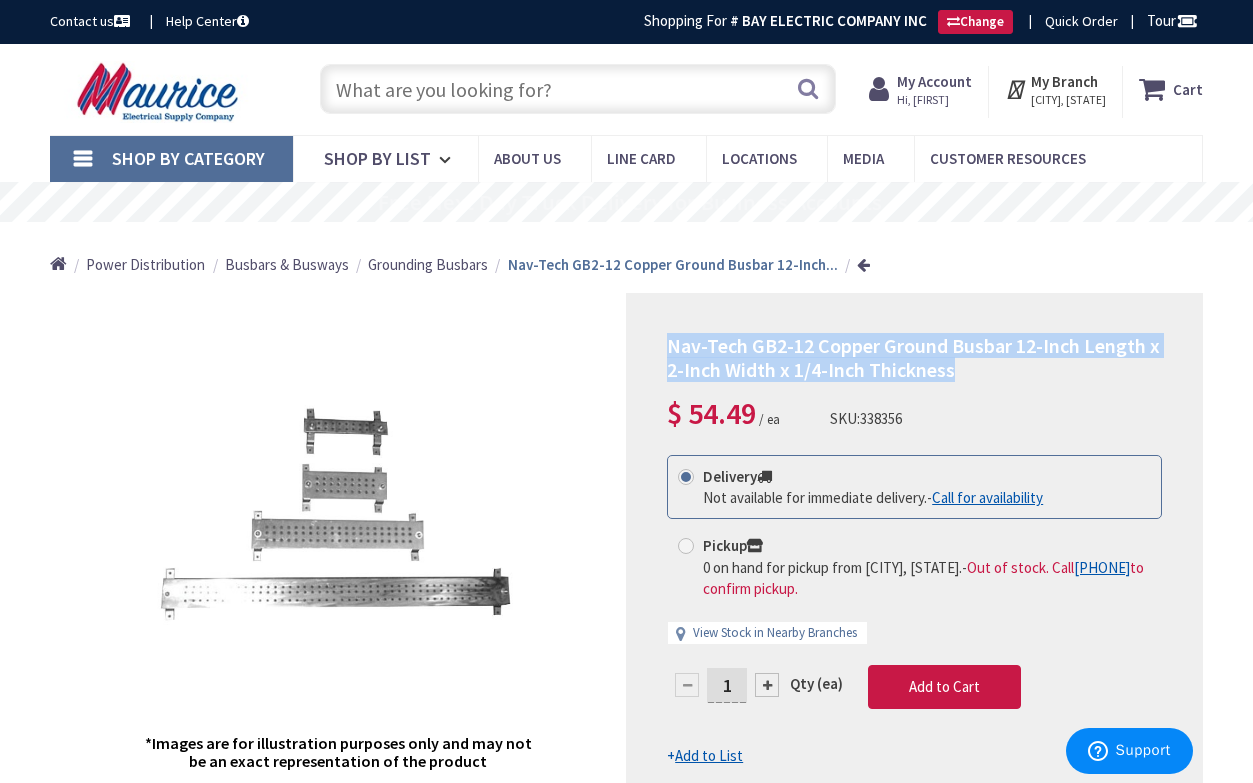 drag, startPoint x: 667, startPoint y: 346, endPoint x: 980, endPoint y: 371, distance: 313.99683 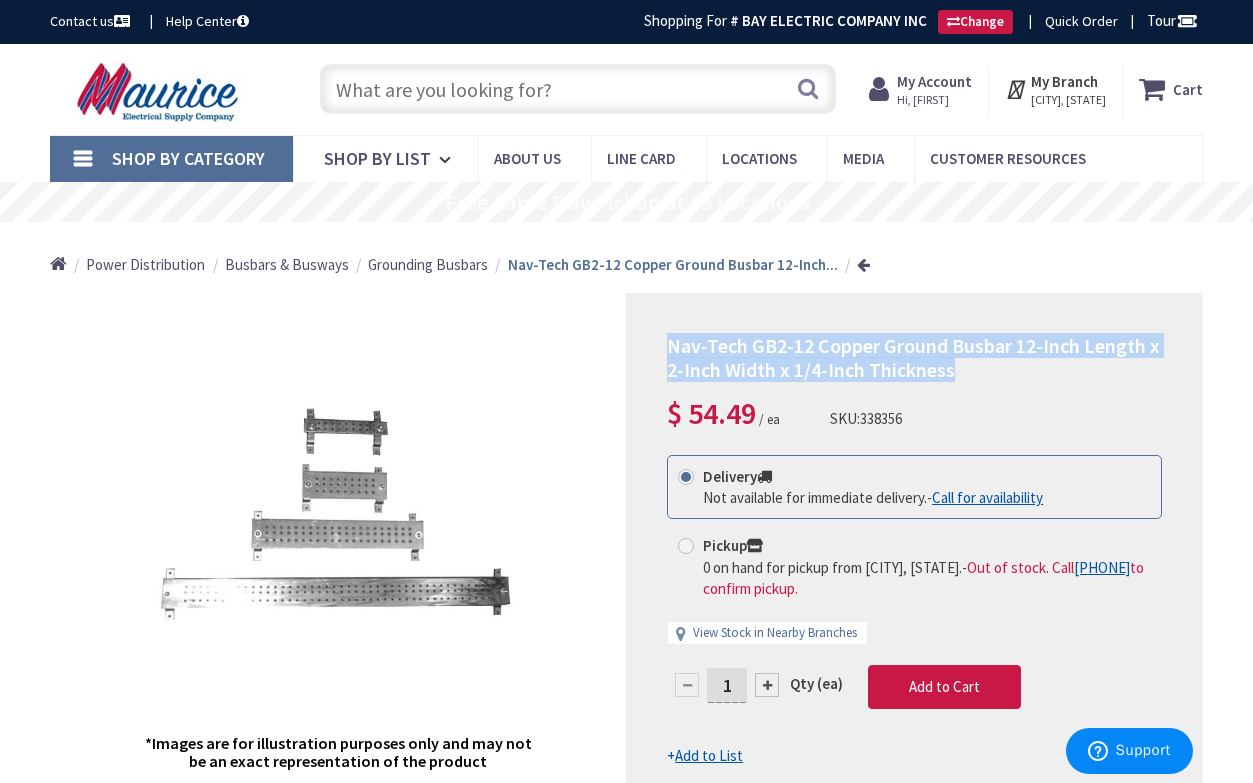copy on "Nav-Tech GB2-12 Copper Ground Busbar 12-Inch Length x 2-Inch Width x 1/4-Inch Thickness" 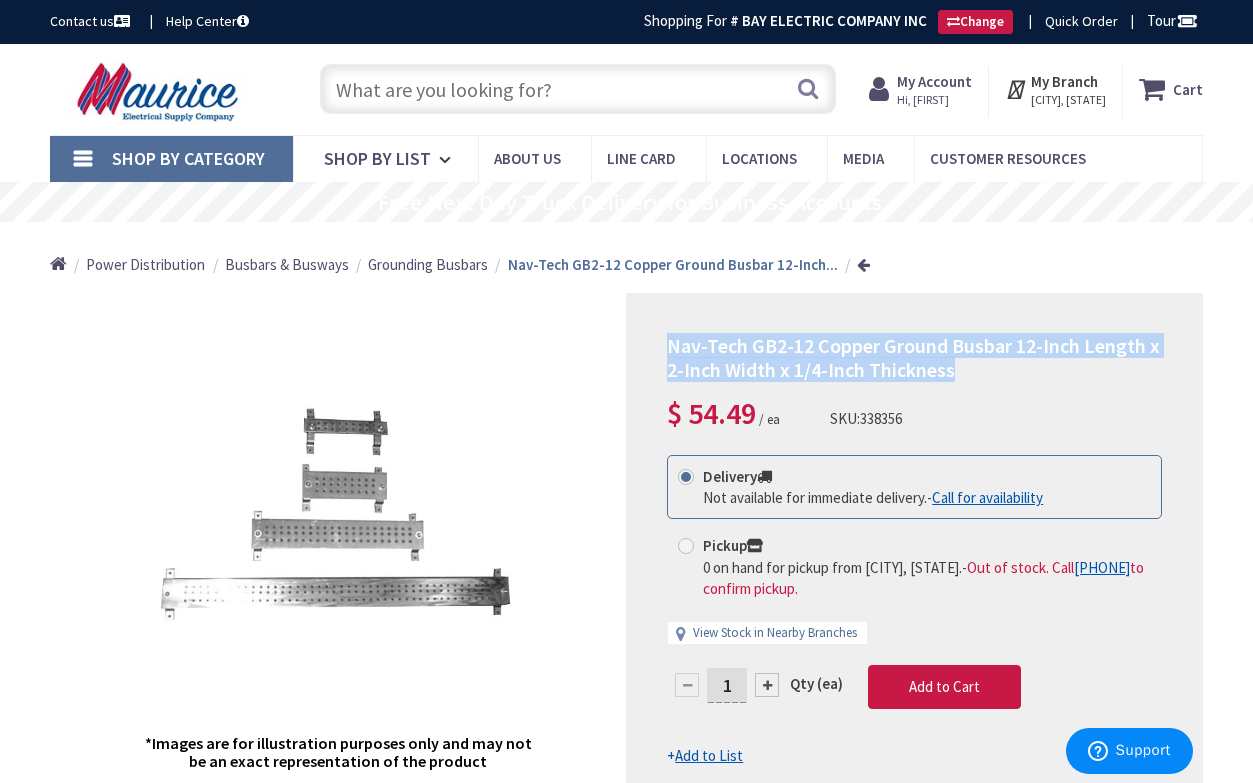 drag, startPoint x: 906, startPoint y: 424, endPoint x: 835, endPoint y: 426, distance: 71.02816 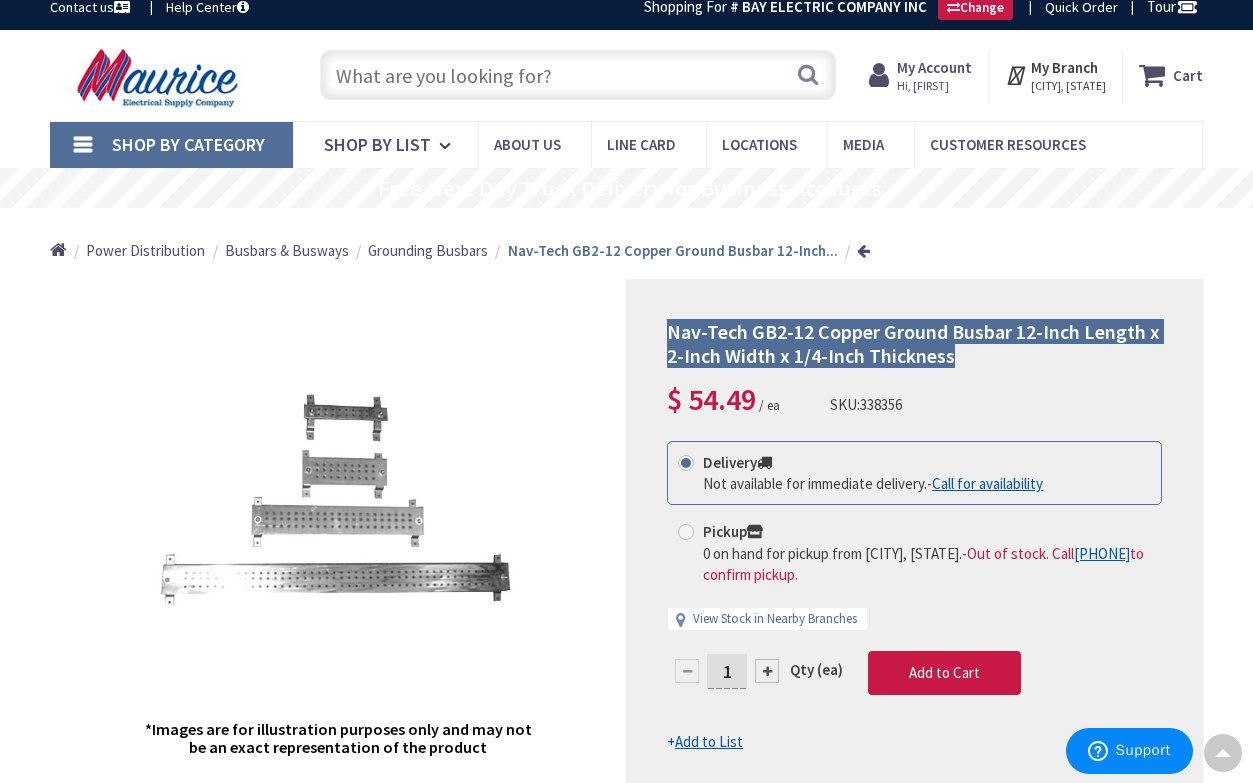 scroll, scrollTop: 0, scrollLeft: 0, axis: both 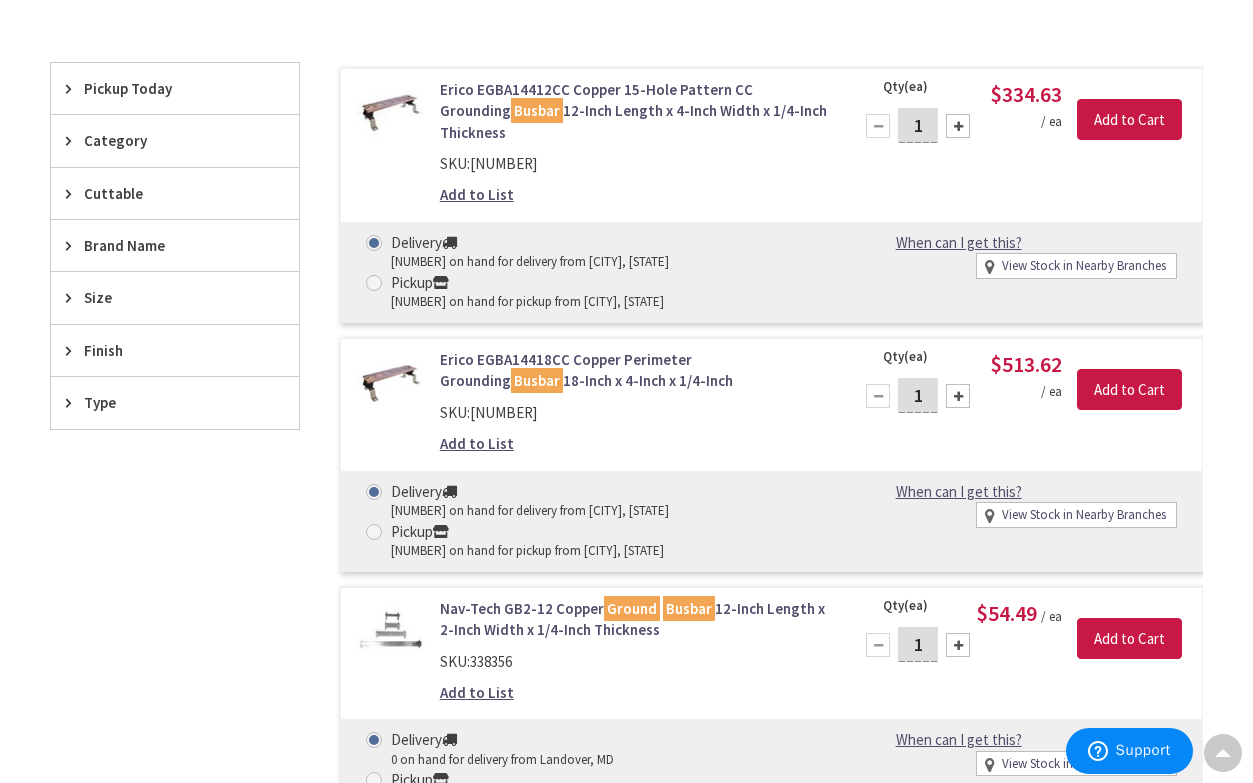 click at bounding box center (73, 88) 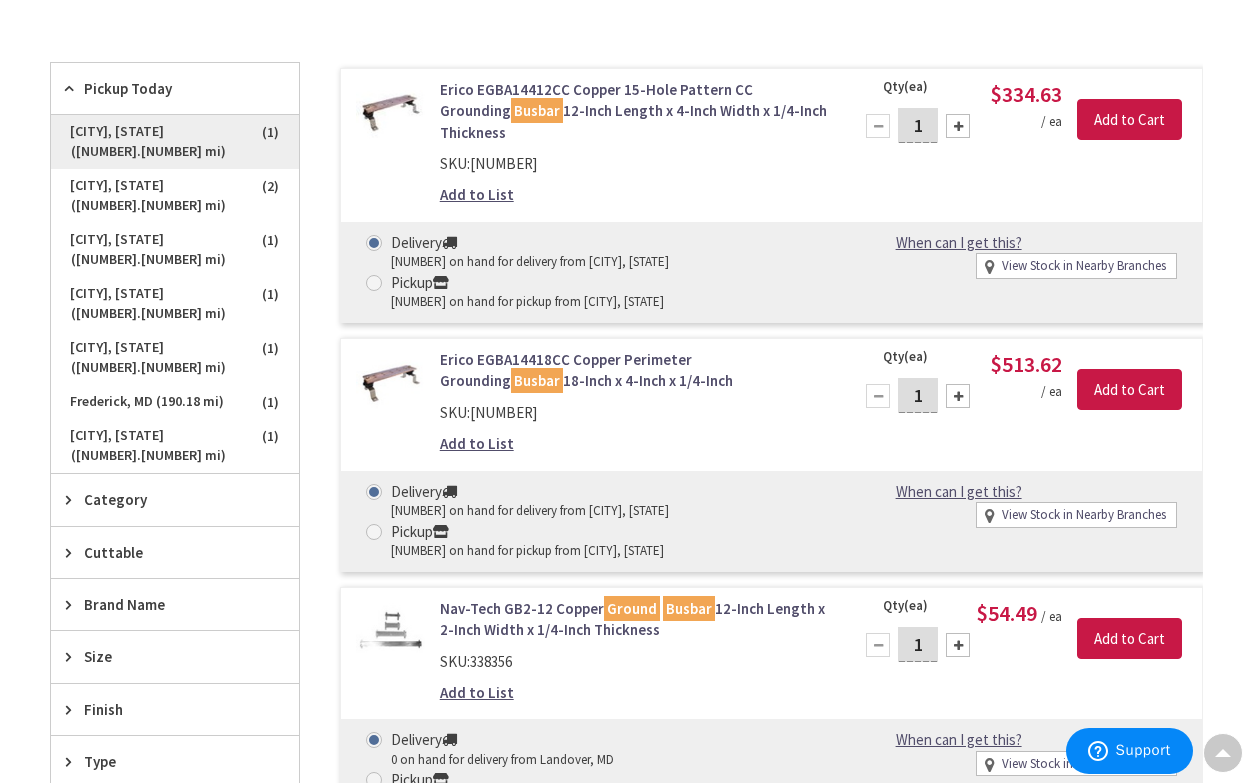 click on "[CITY], [STATE] ([NUMBER].[NUMBER] mi)" at bounding box center (175, 142) 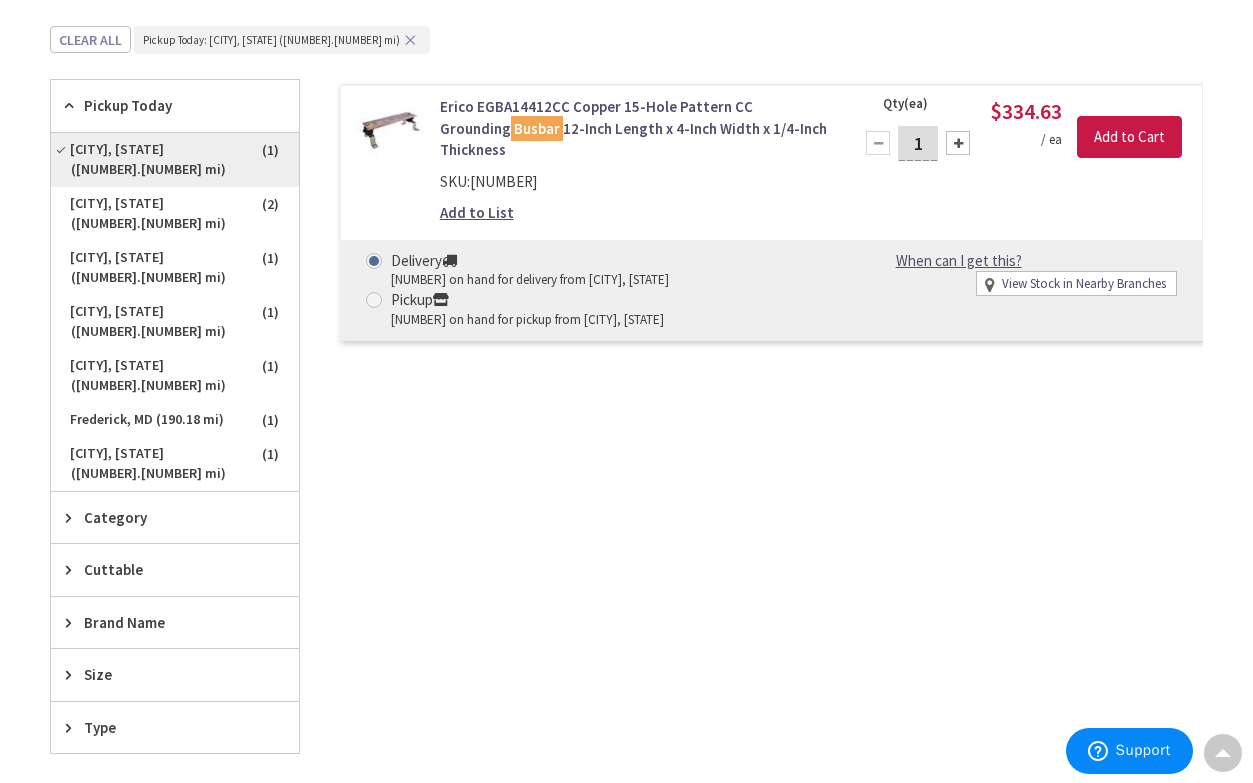 click on "[CITY], [STATE] ([NUMBER].[NUMBER] mi)" at bounding box center (175, 160) 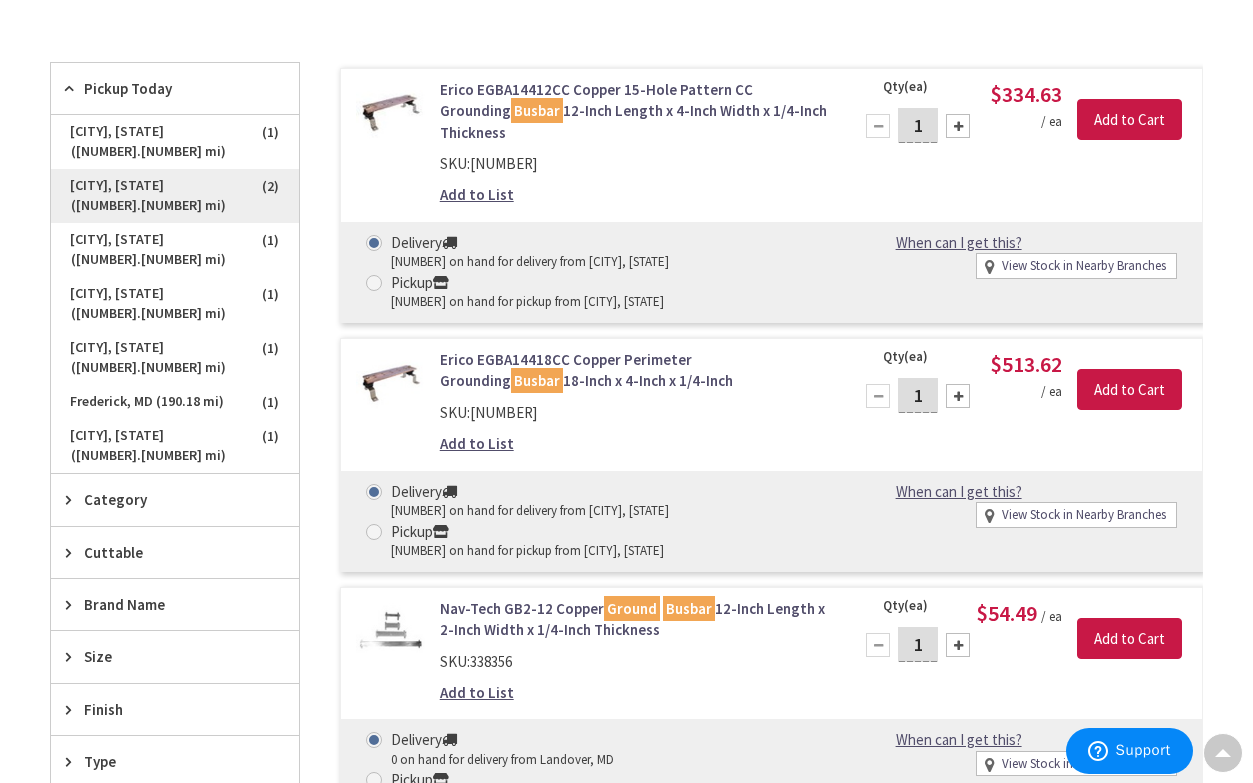 click on "[CITY], [STATE] ([NUMBER].[NUMBER] mi)" at bounding box center (175, 196) 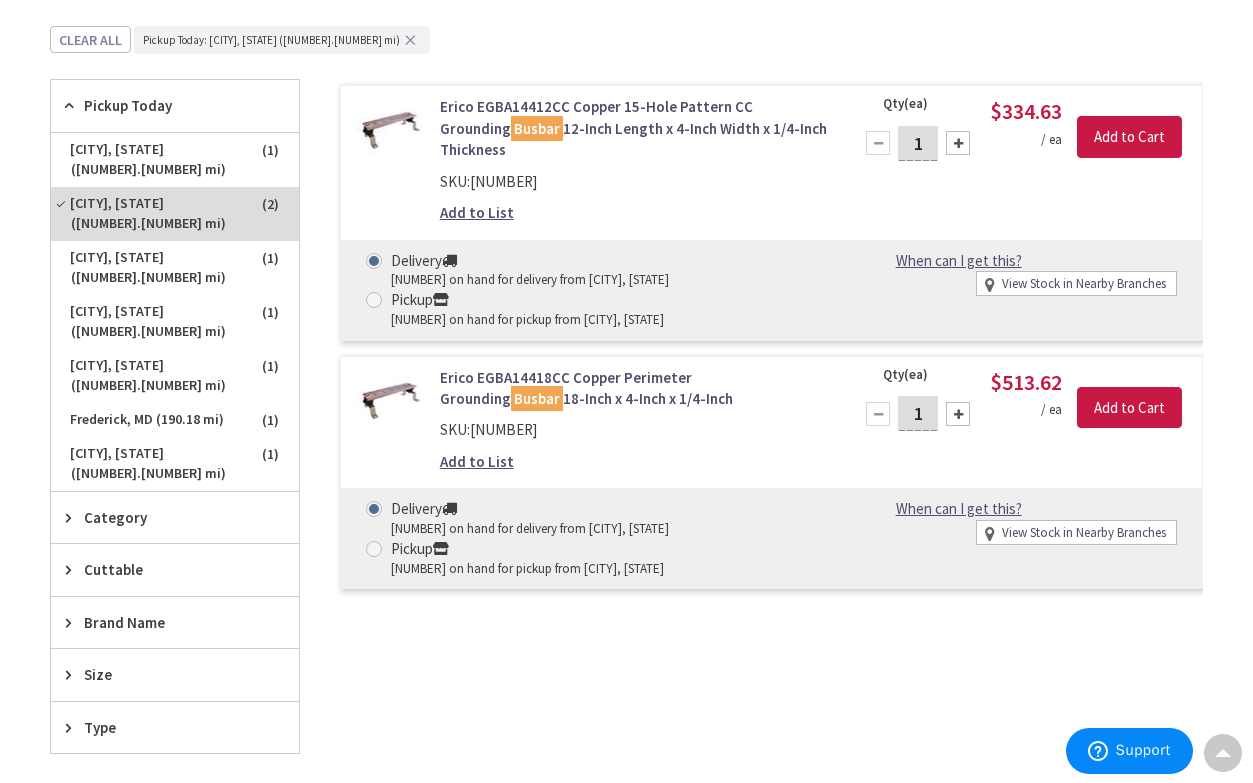 click at bounding box center (73, 517) 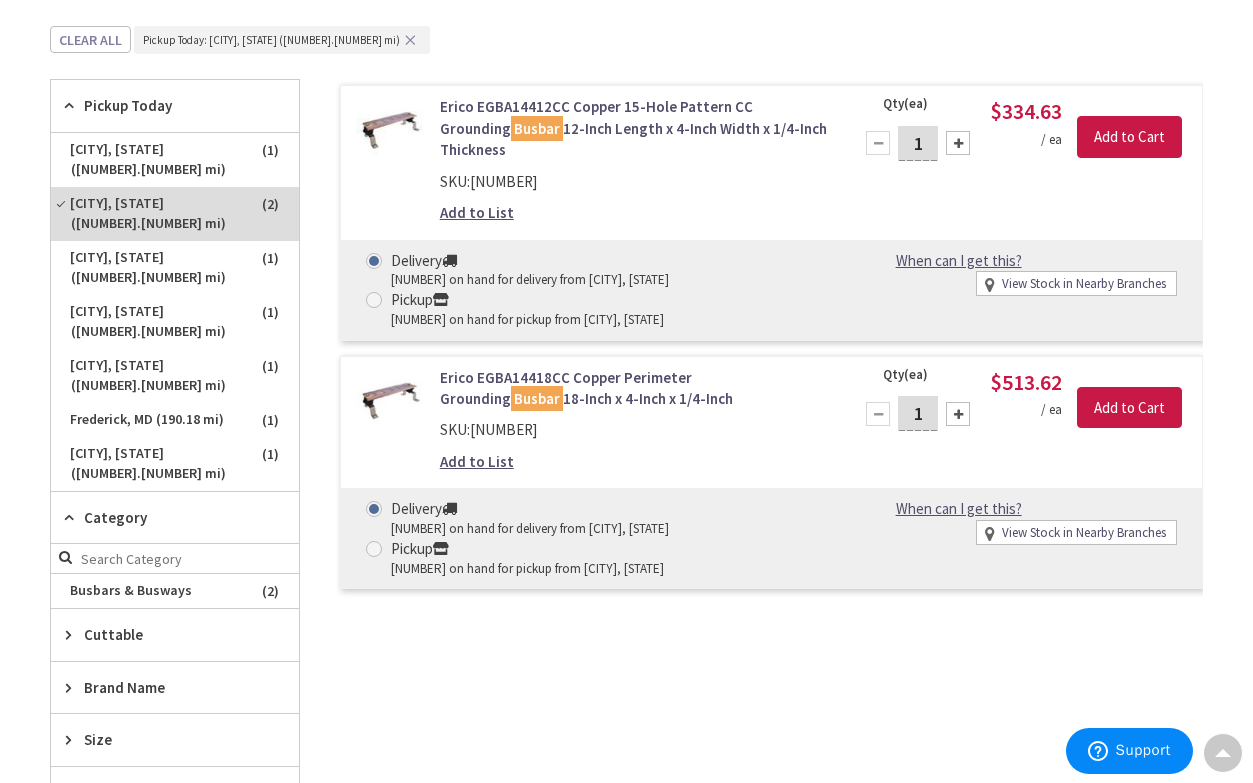 click at bounding box center [73, 517] 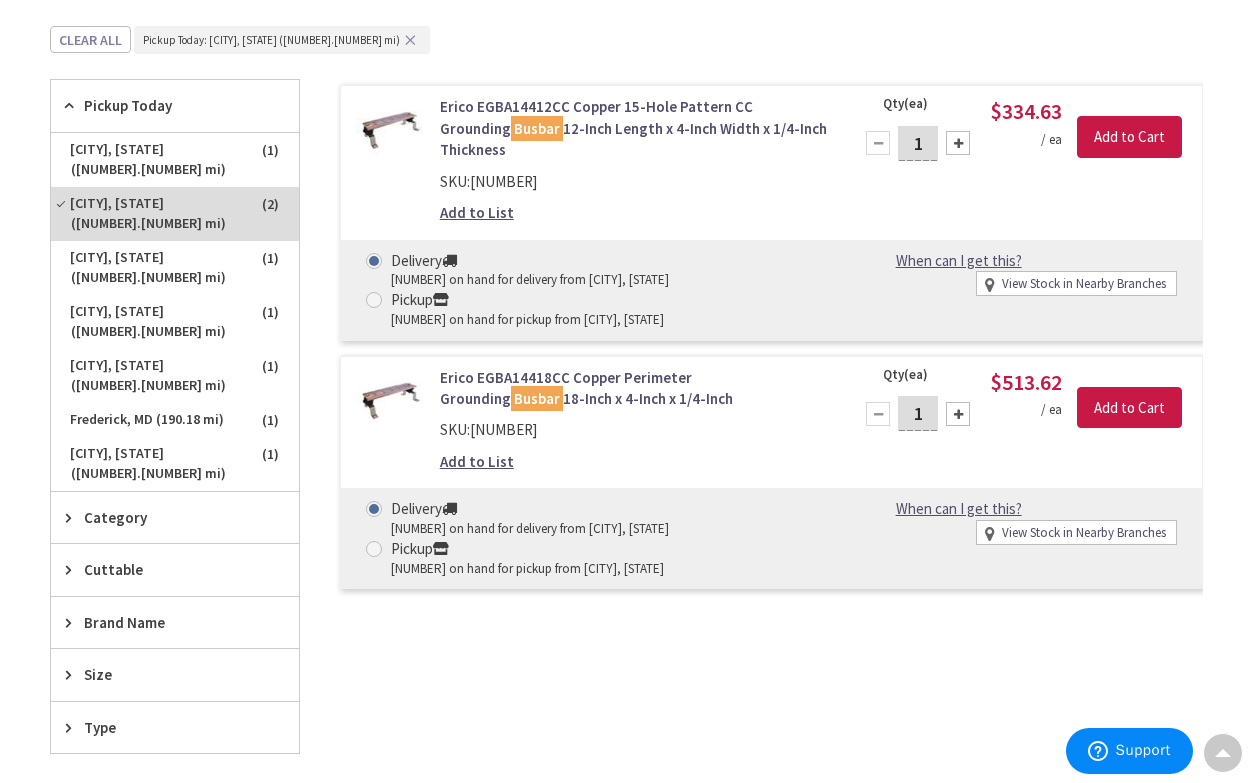 click on "Erico EGBA14412CC Copper 15-Hole Pattern CC Grounding Busbar [NUMBER]-Inch Length x [NUMBER]-Inch Width x [NUMBER]/[NUMBER]-Inch Thickness
SKU: [NUMBER]
Add to List
Qty (ea)
[NUMBER]
Please select a quantity
[PRICE] / ea
th" at bounding box center [751, 339] 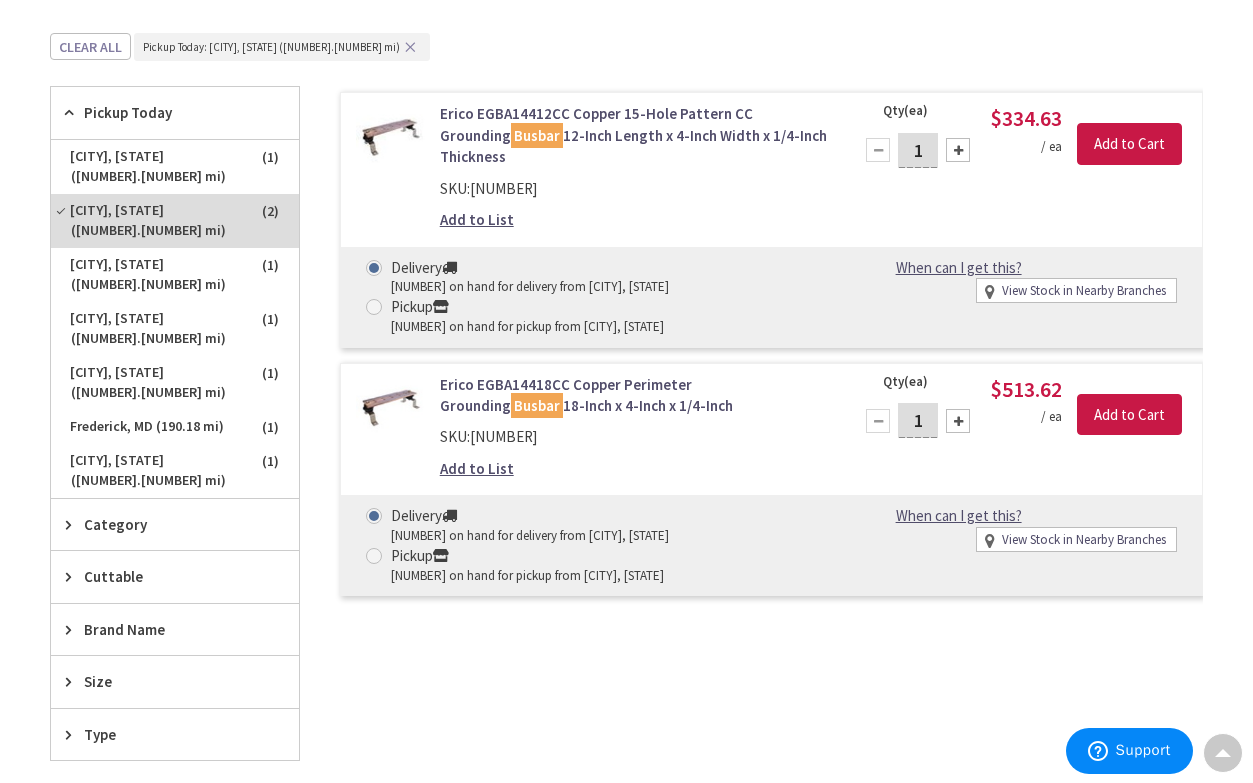 scroll, scrollTop: 0, scrollLeft: 0, axis: both 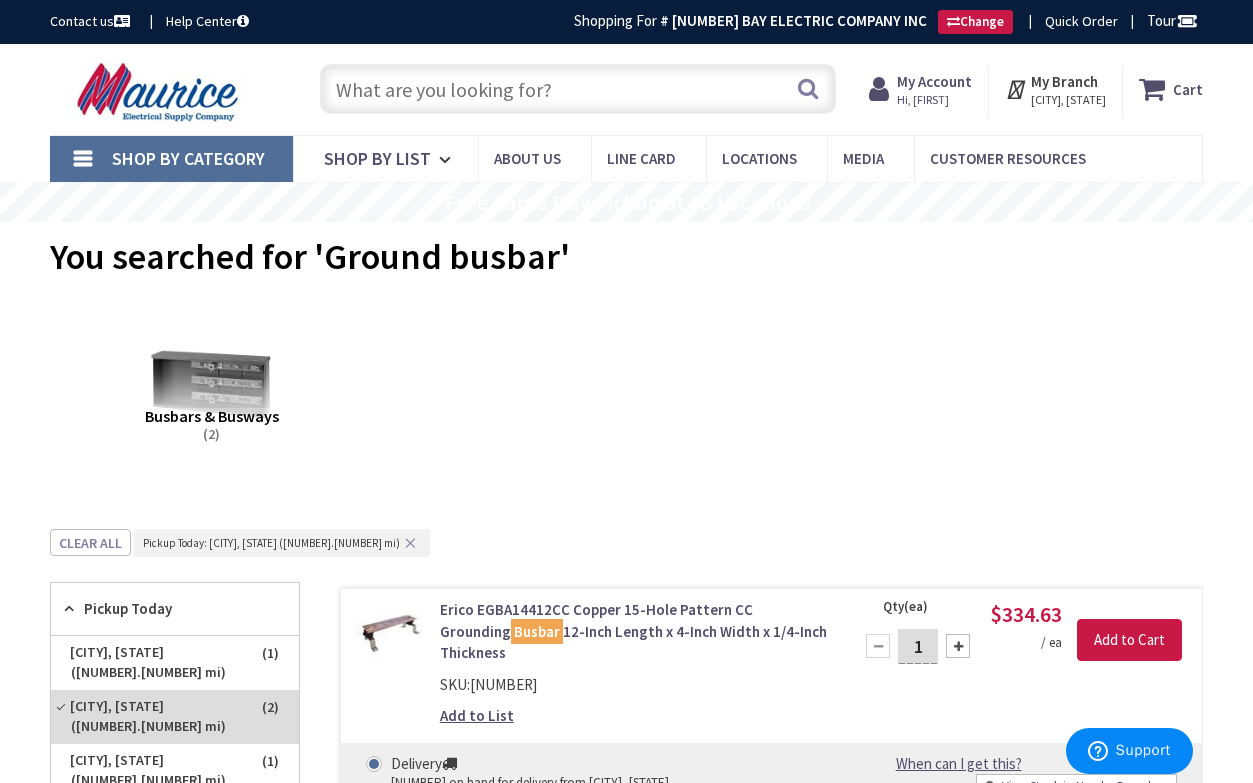 click on "Busbars & Busways (2)" at bounding box center (626, 393) 